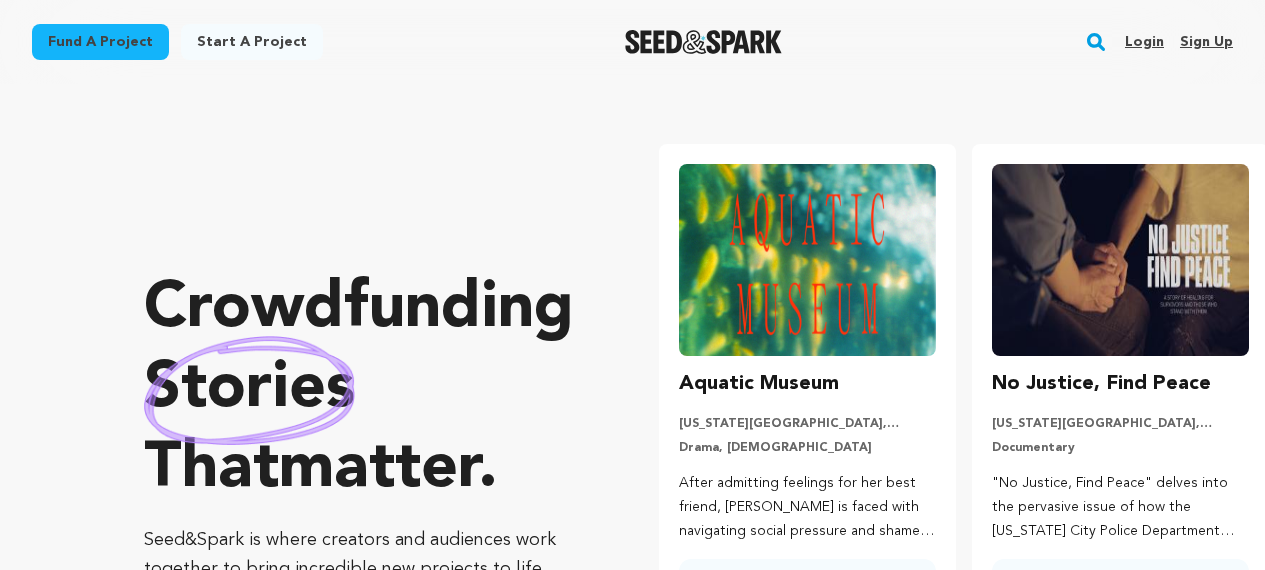 scroll, scrollTop: 0, scrollLeft: 0, axis: both 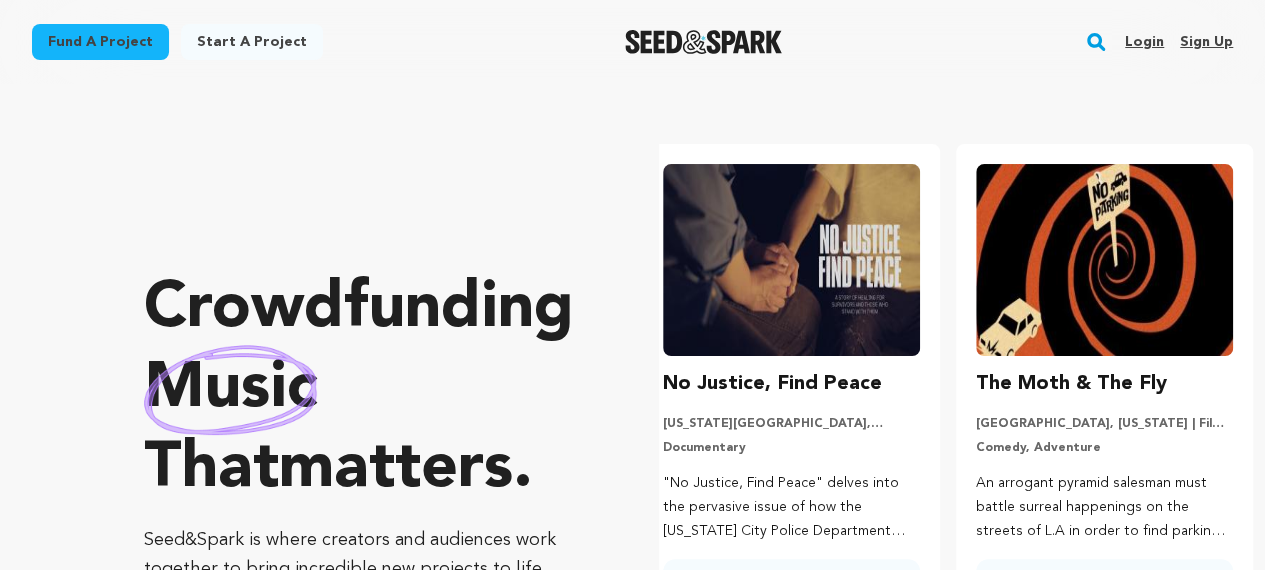 click on "Sign up" at bounding box center [1206, 42] 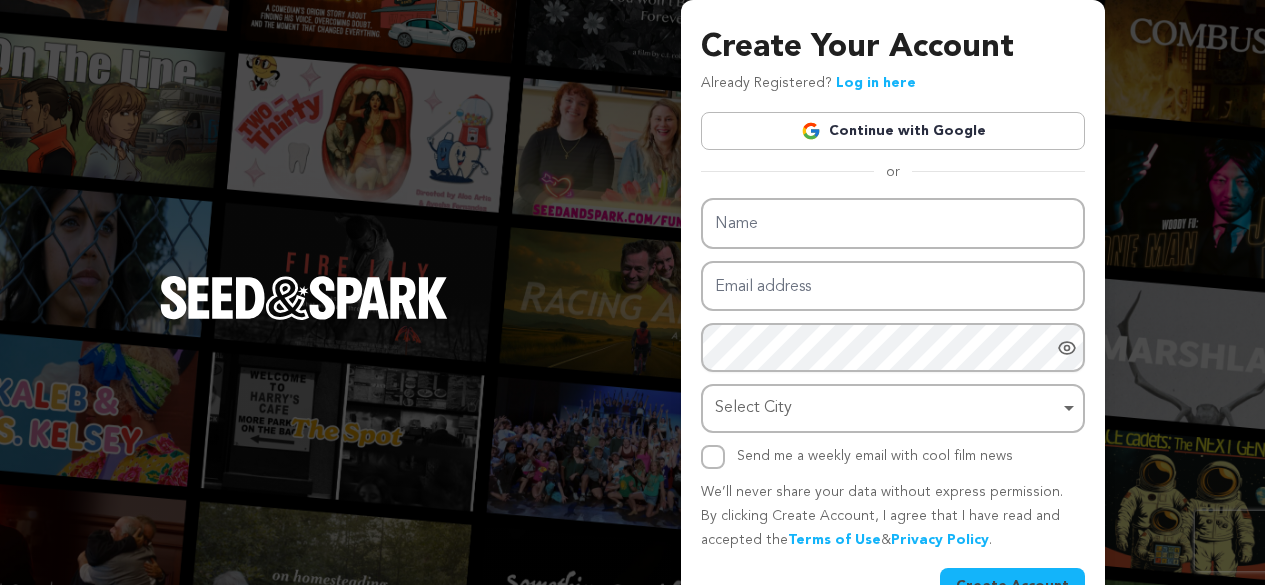 scroll, scrollTop: 0, scrollLeft: 0, axis: both 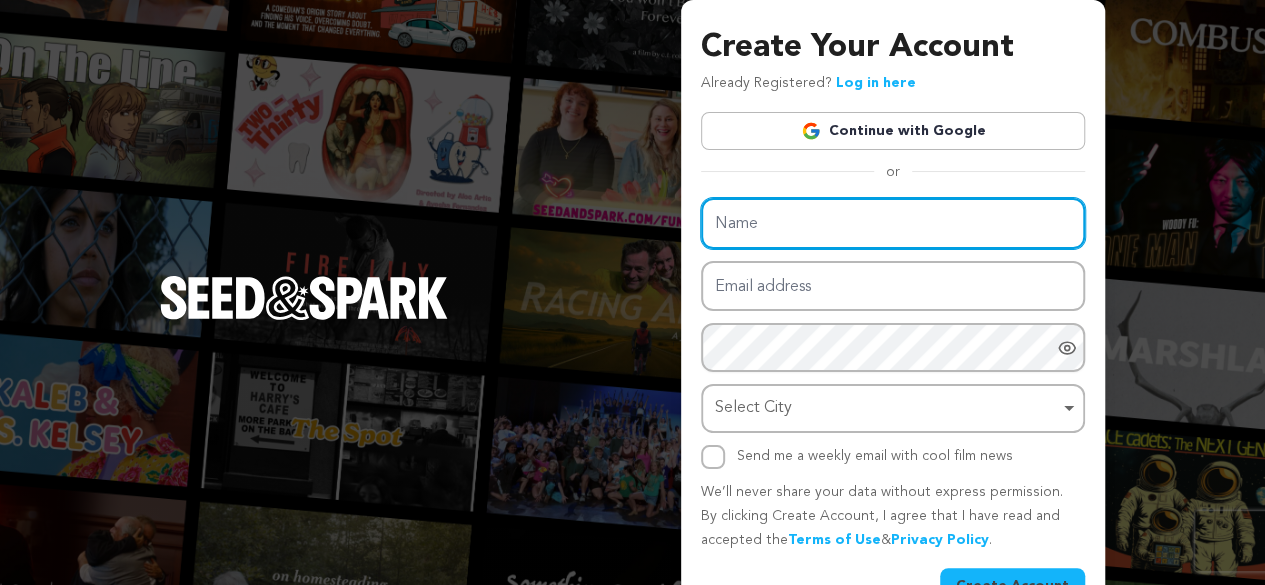 click on "Name" at bounding box center (893, 223) 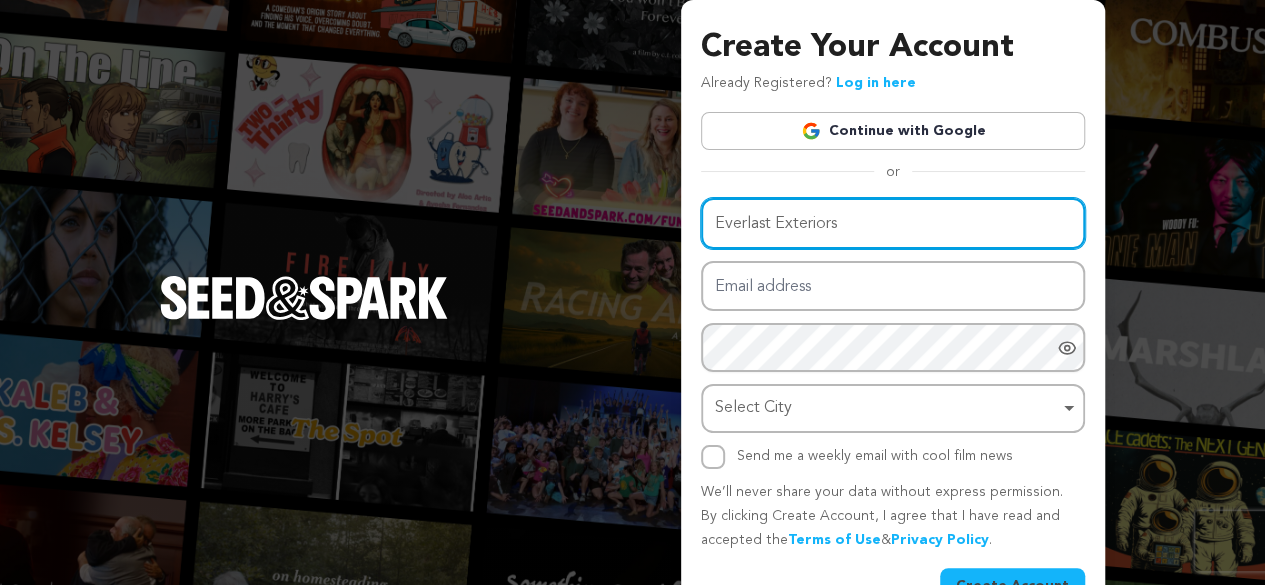 type on "Everlast Exteriors" 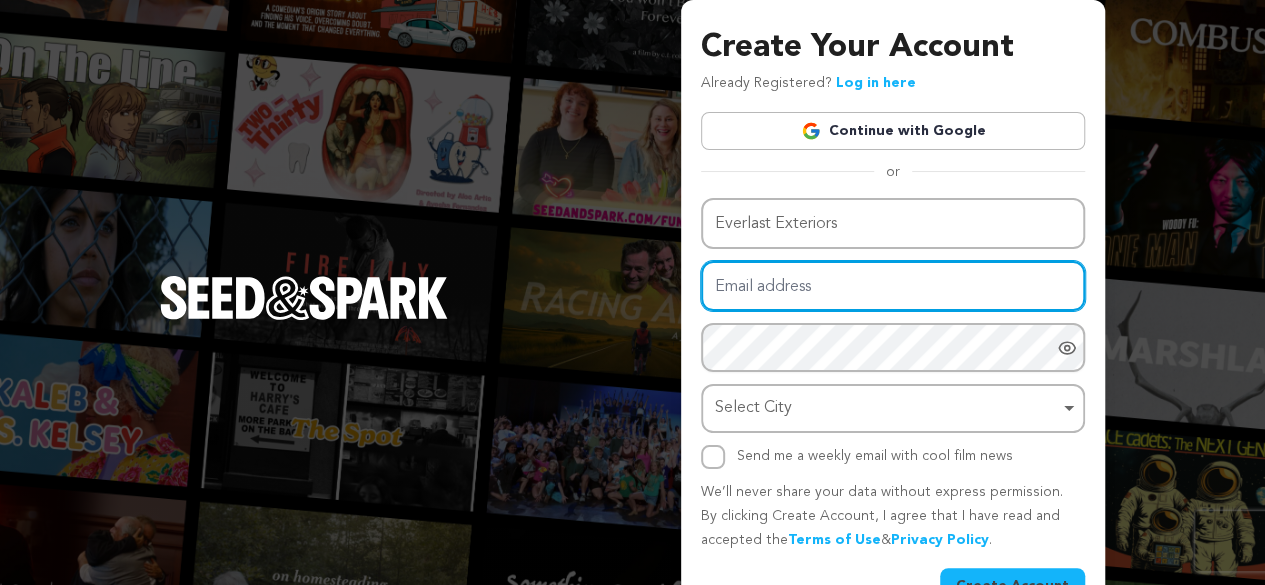 click on "Email address" at bounding box center [893, 286] 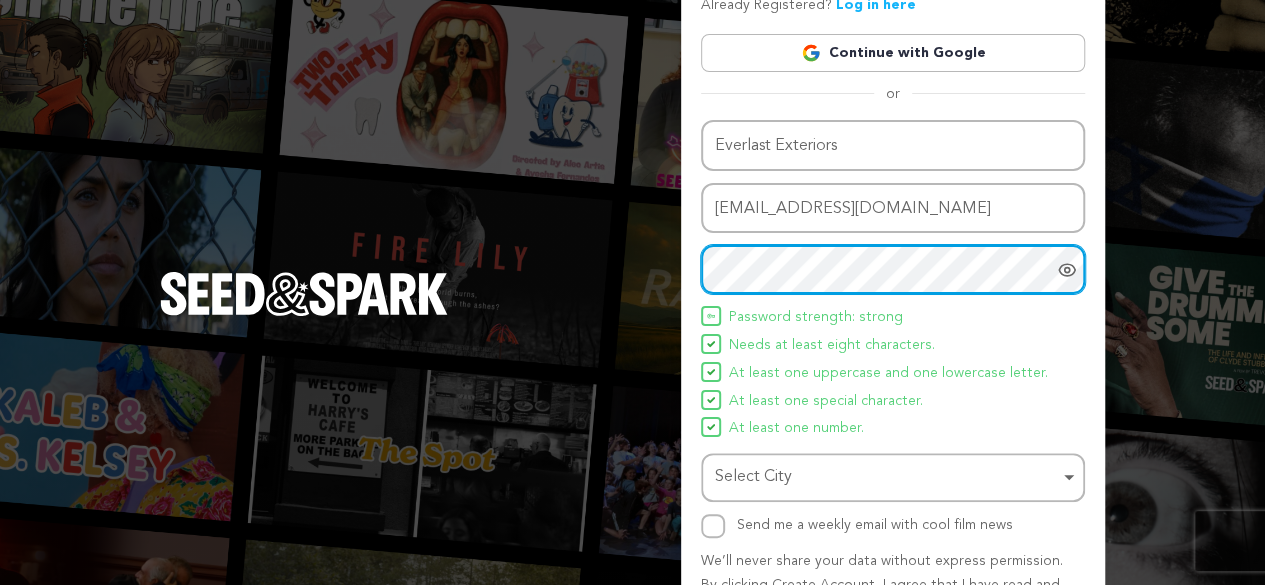scroll, scrollTop: 198, scrollLeft: 0, axis: vertical 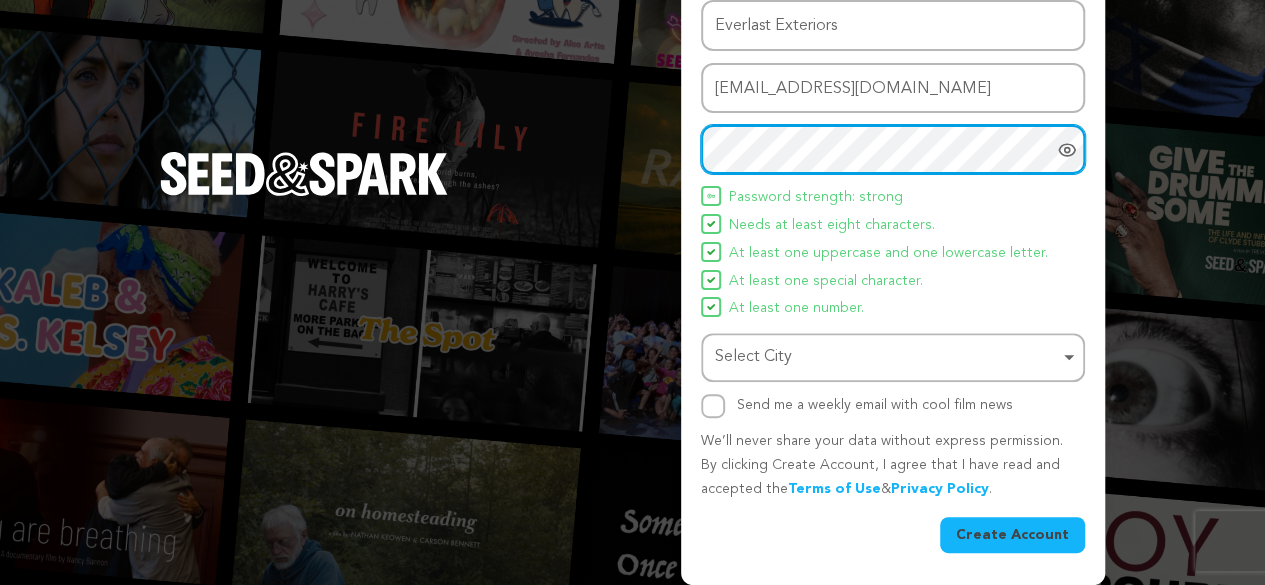 click on "Select City Remove item" at bounding box center [887, 357] 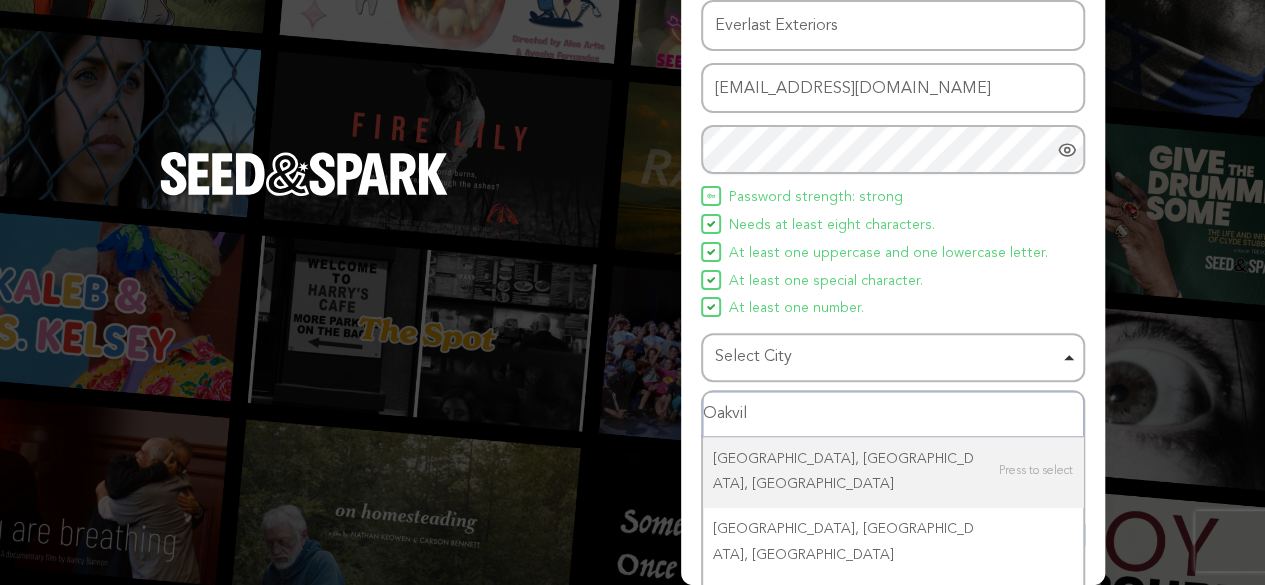 type on "Oakvill" 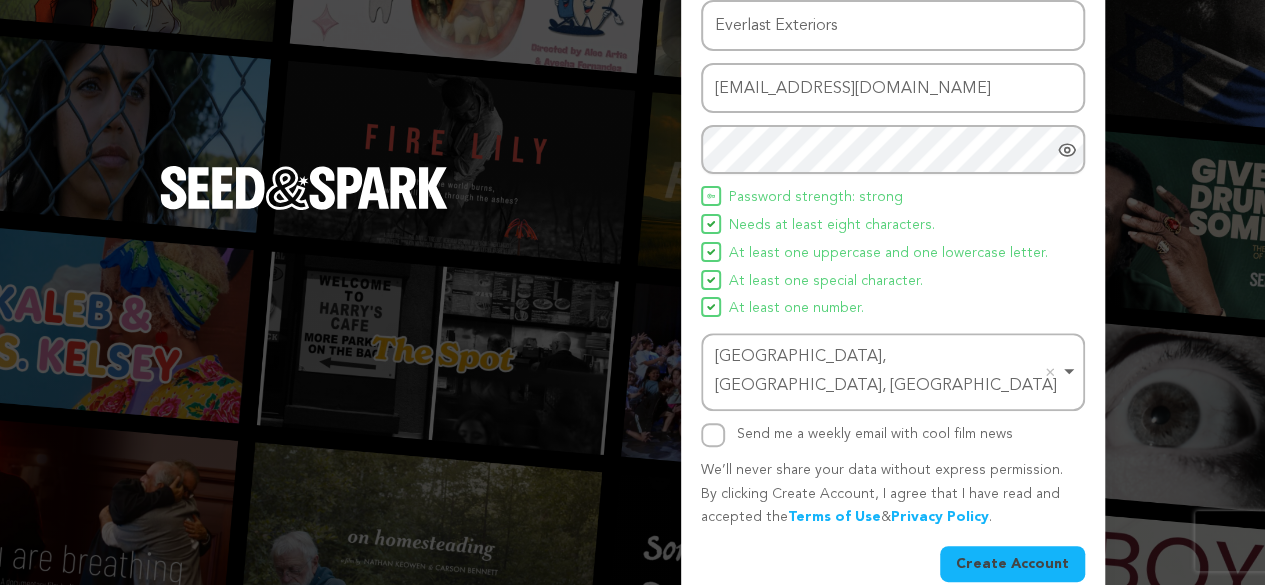 type 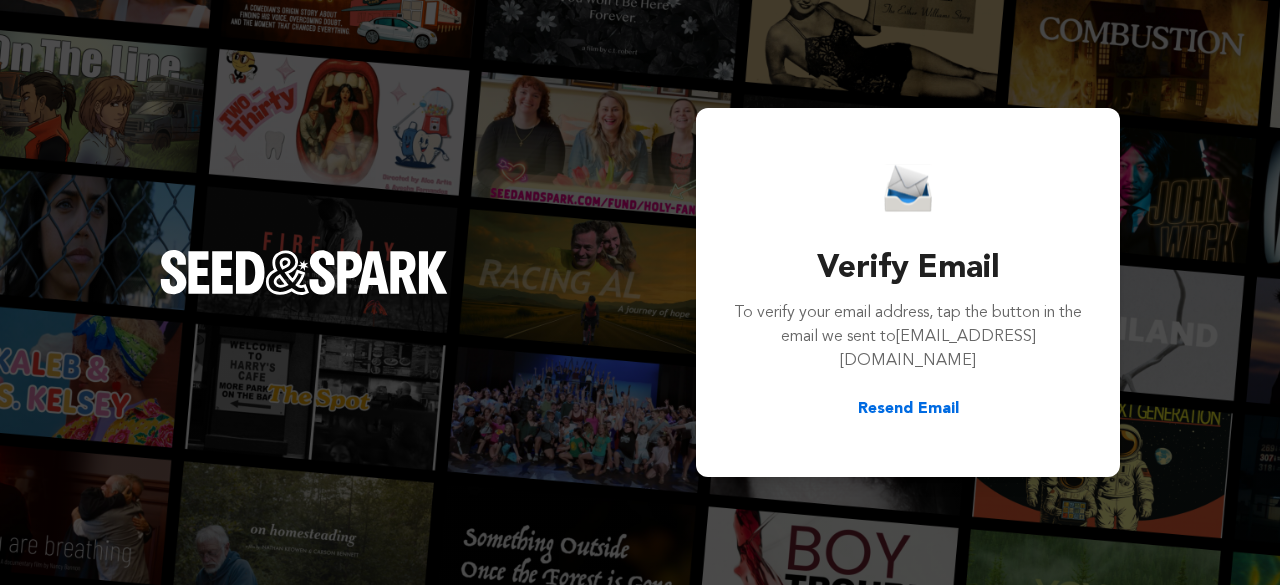 scroll, scrollTop: 0, scrollLeft: 0, axis: both 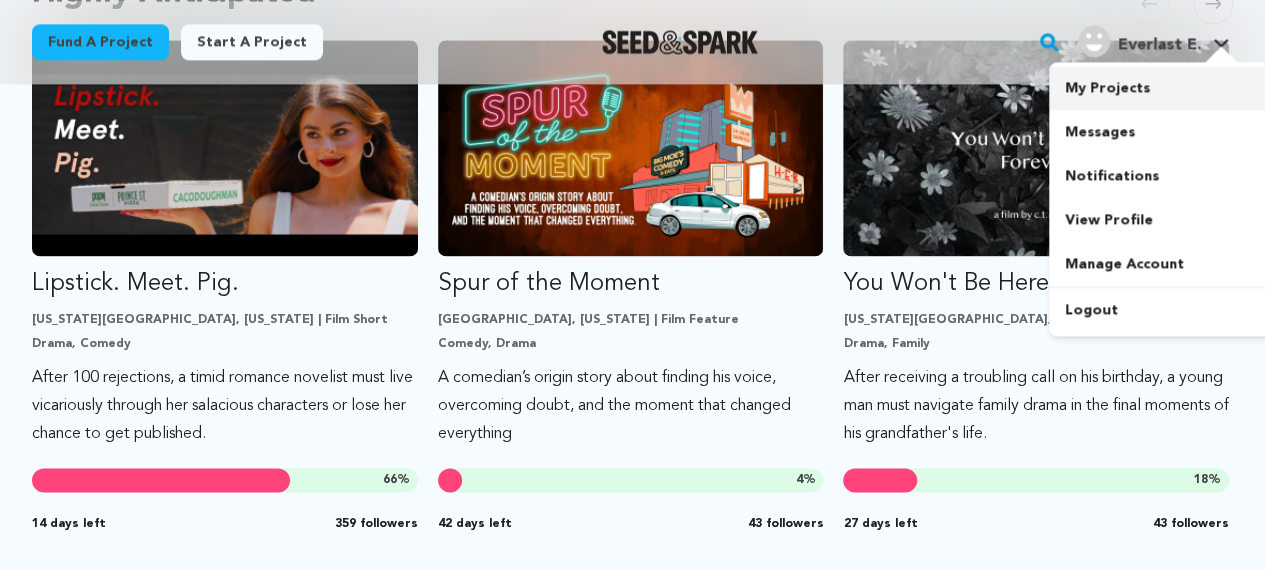 click on "My Projects" at bounding box center (1161, 88) 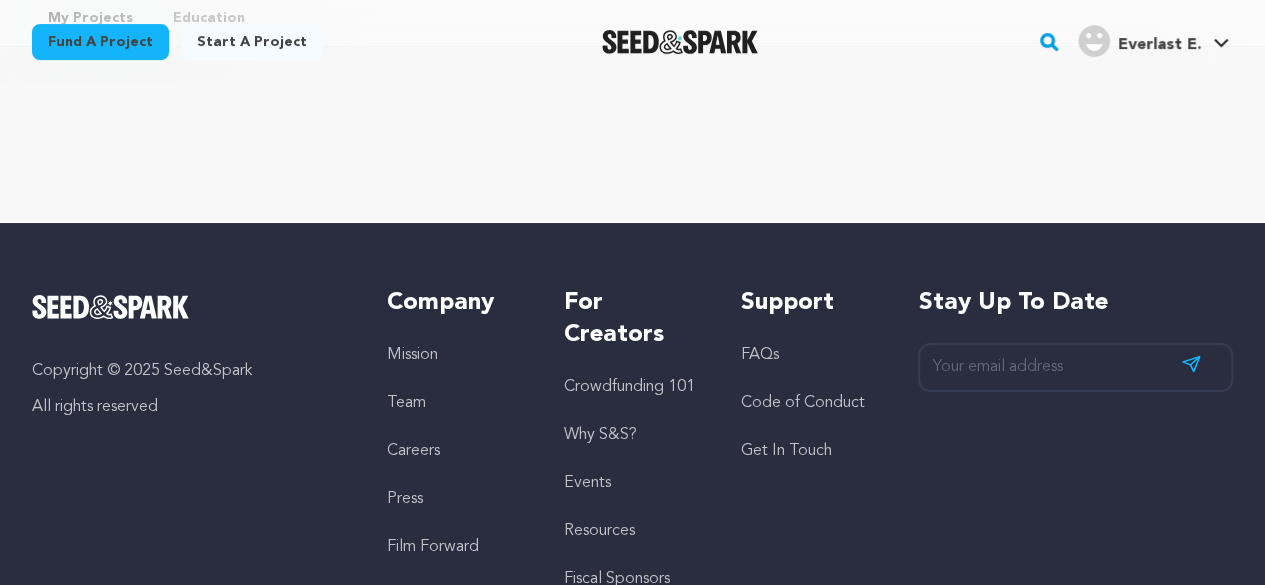 scroll, scrollTop: 0, scrollLeft: 0, axis: both 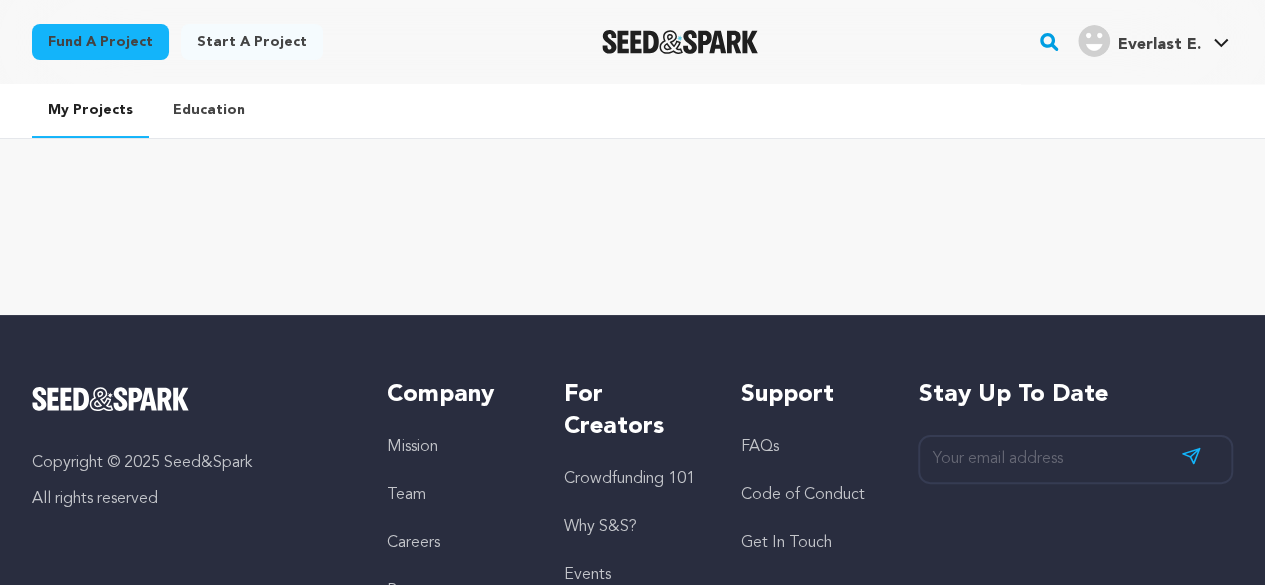 click on "Start a project" at bounding box center [252, 42] 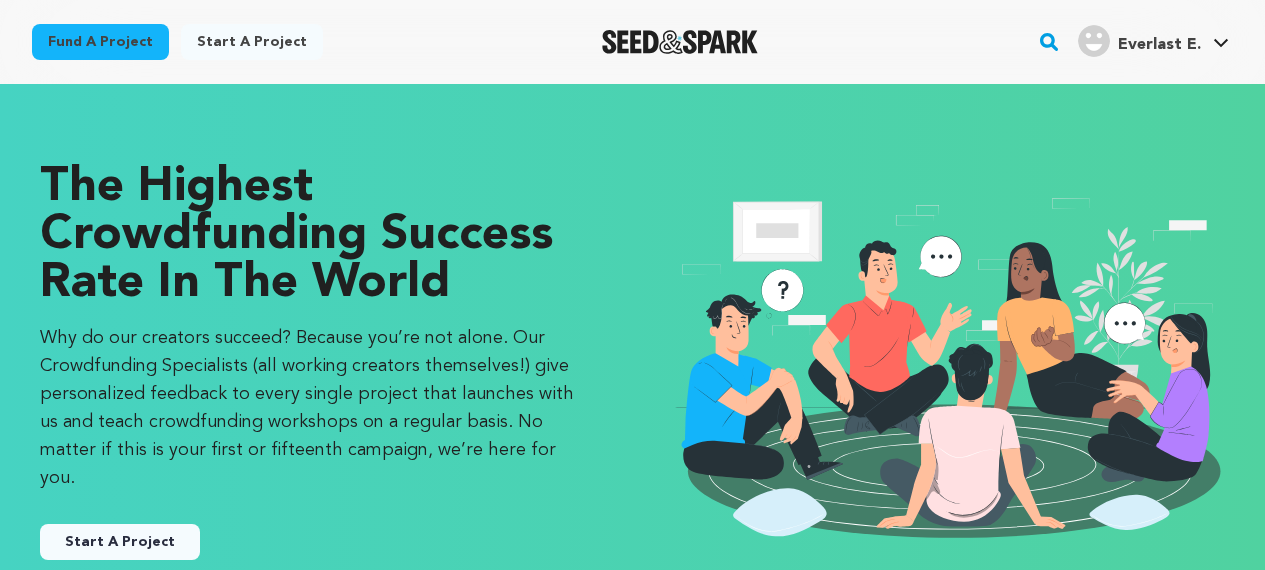 scroll, scrollTop: 0, scrollLeft: 0, axis: both 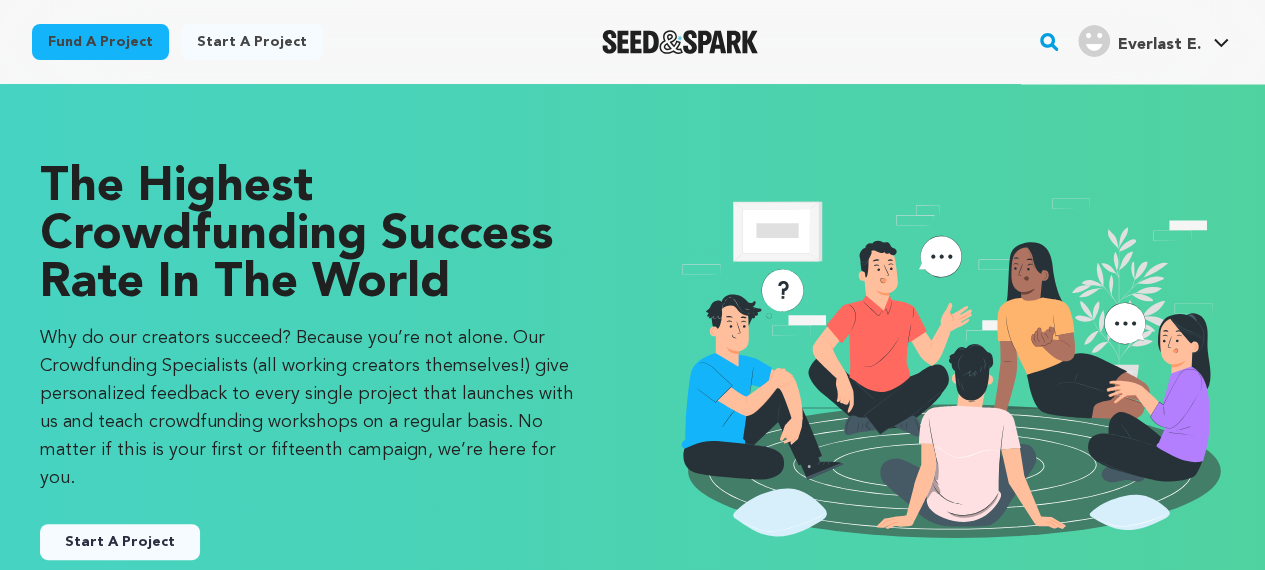 click on "Start A Project" at bounding box center (120, 542) 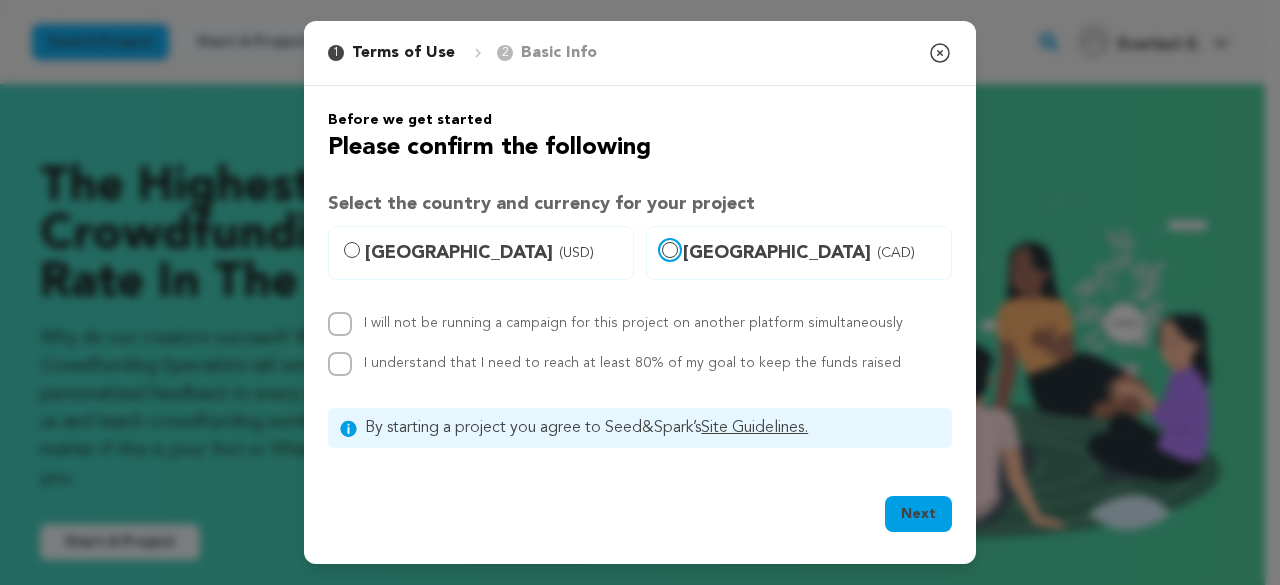 click on "Canada
(CAD)" at bounding box center [670, 250] 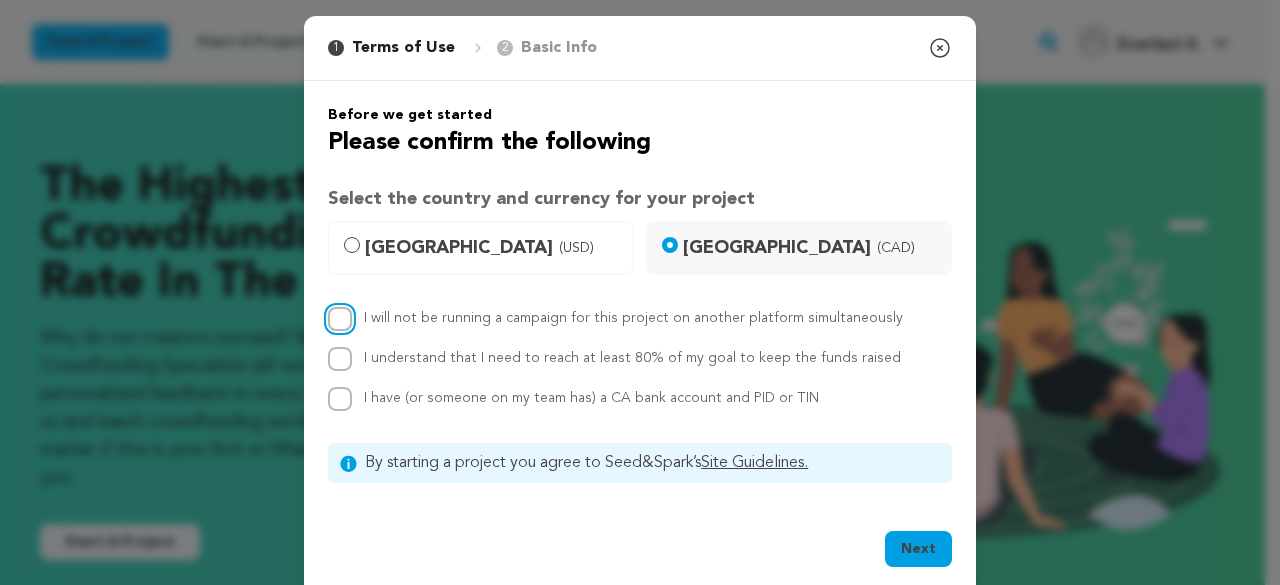 click on "I will not be running a campaign for this project on another platform
simultaneously" at bounding box center [340, 319] 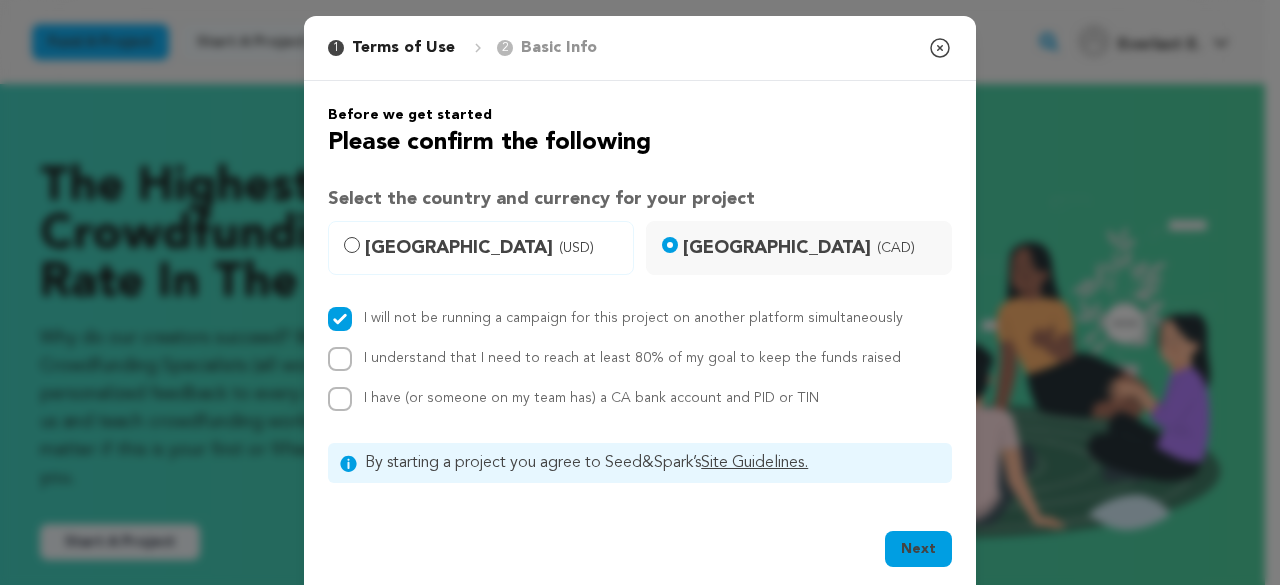 click on "Next" at bounding box center (918, 549) 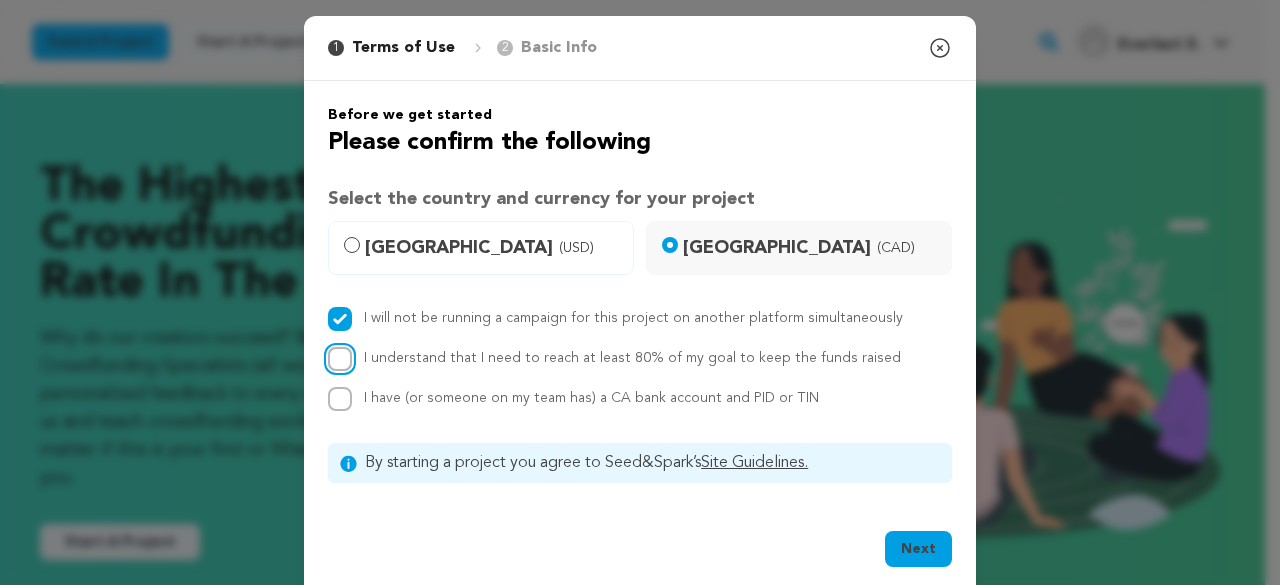 click on "I understand that I need to reach at least 80% of my goal to keep the
funds raised" at bounding box center [340, 359] 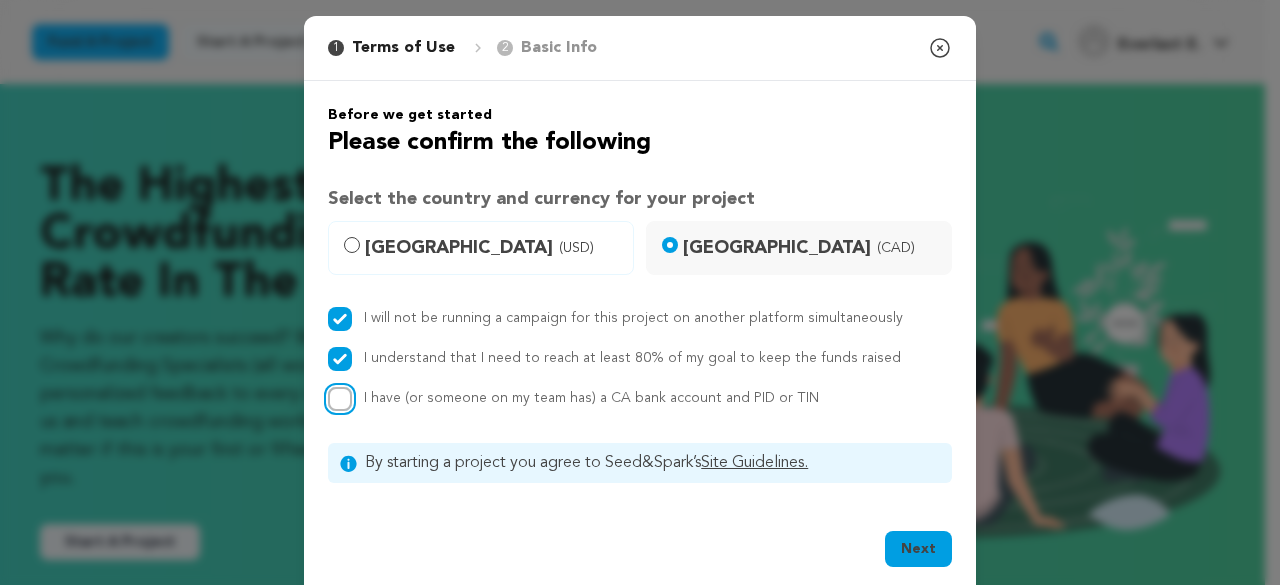 click on "I have (or someone on my team has) a CA bank account and PID or TIN" at bounding box center (340, 399) 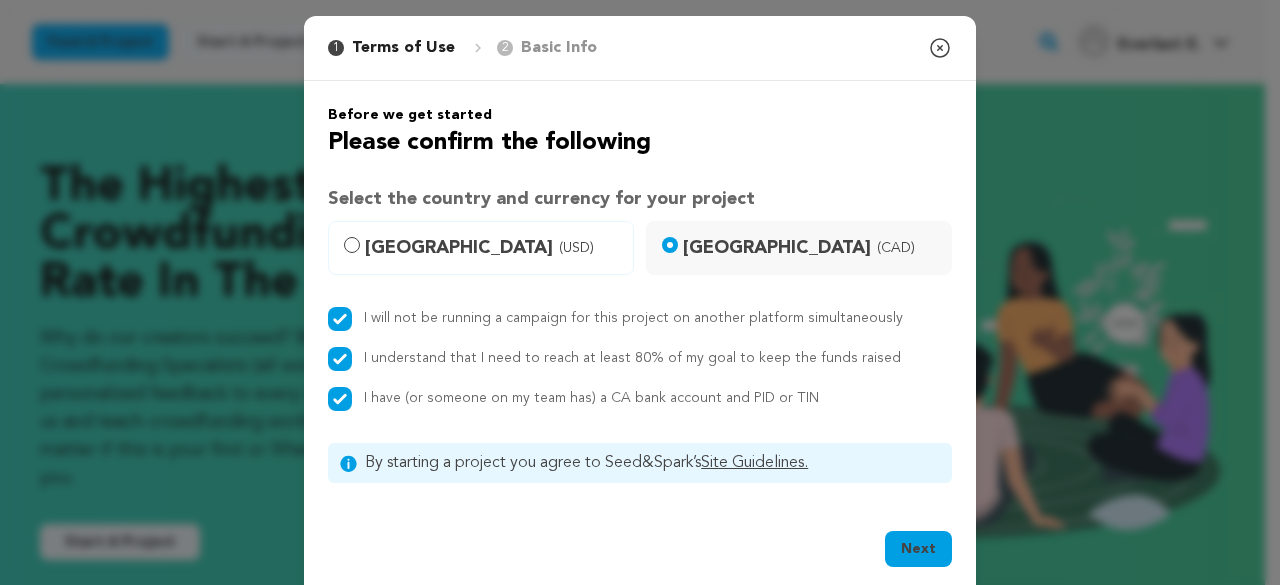 click on "Next" at bounding box center (918, 549) 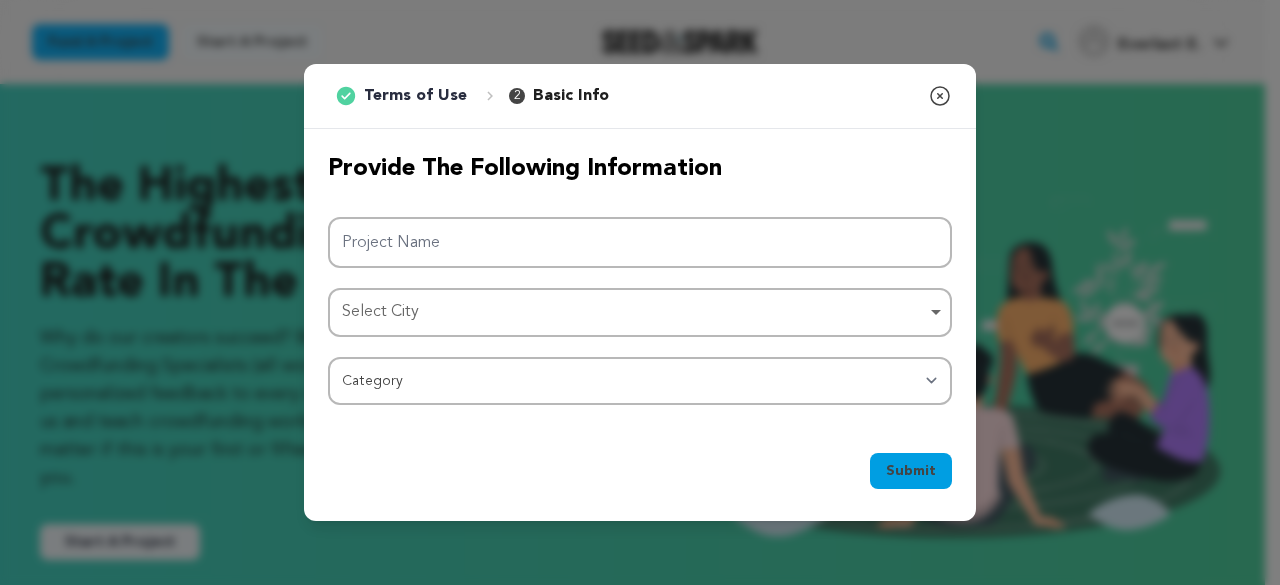 click 